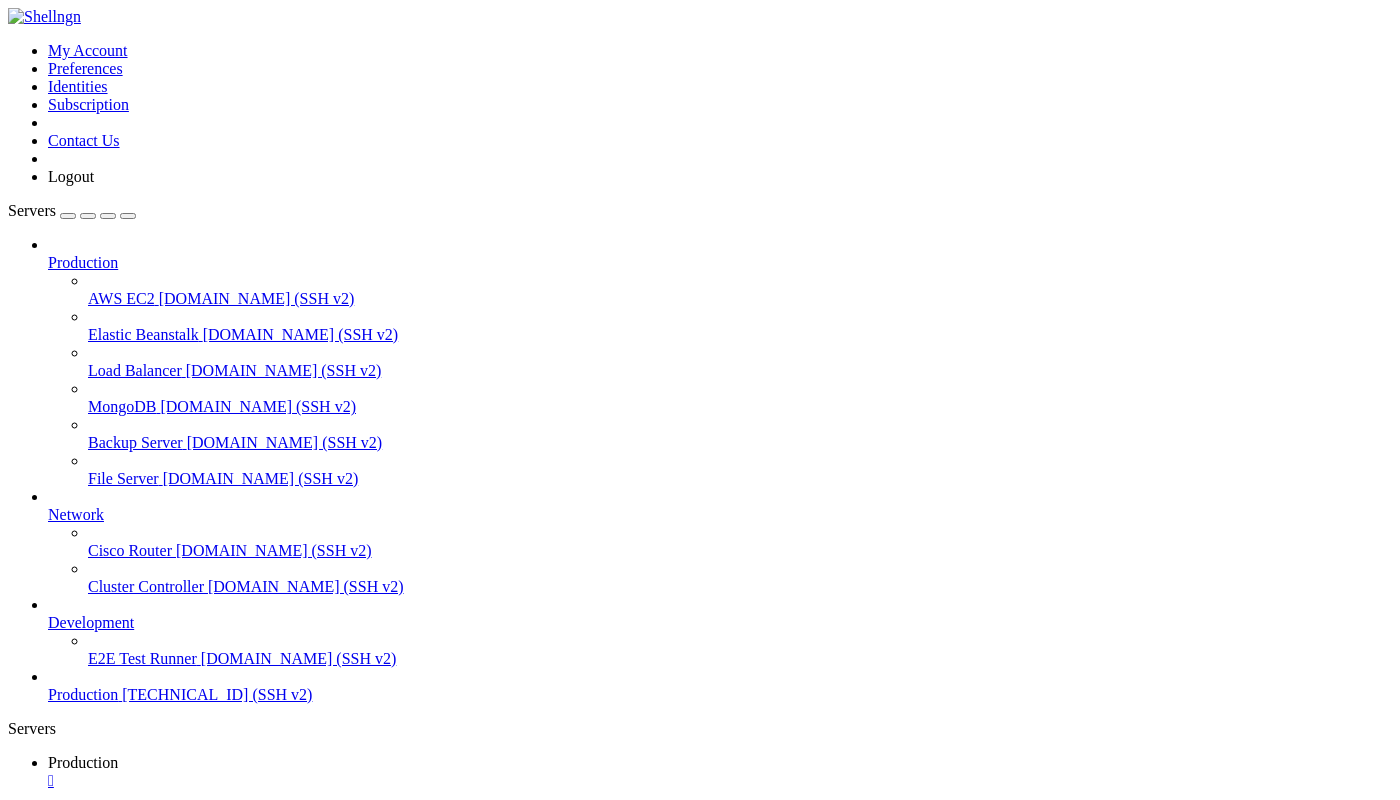 scroll, scrollTop: 0, scrollLeft: 0, axis: both 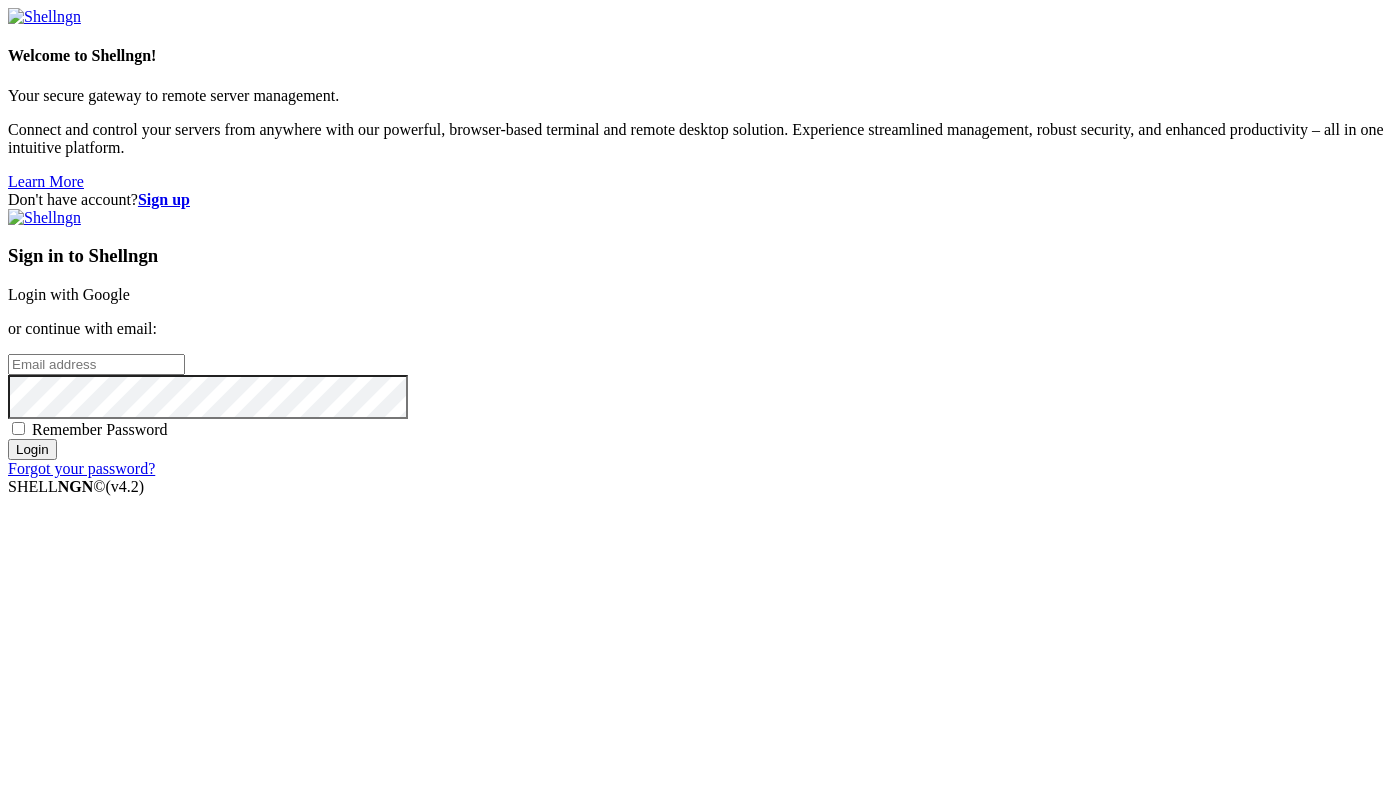click at bounding box center [96, 364] 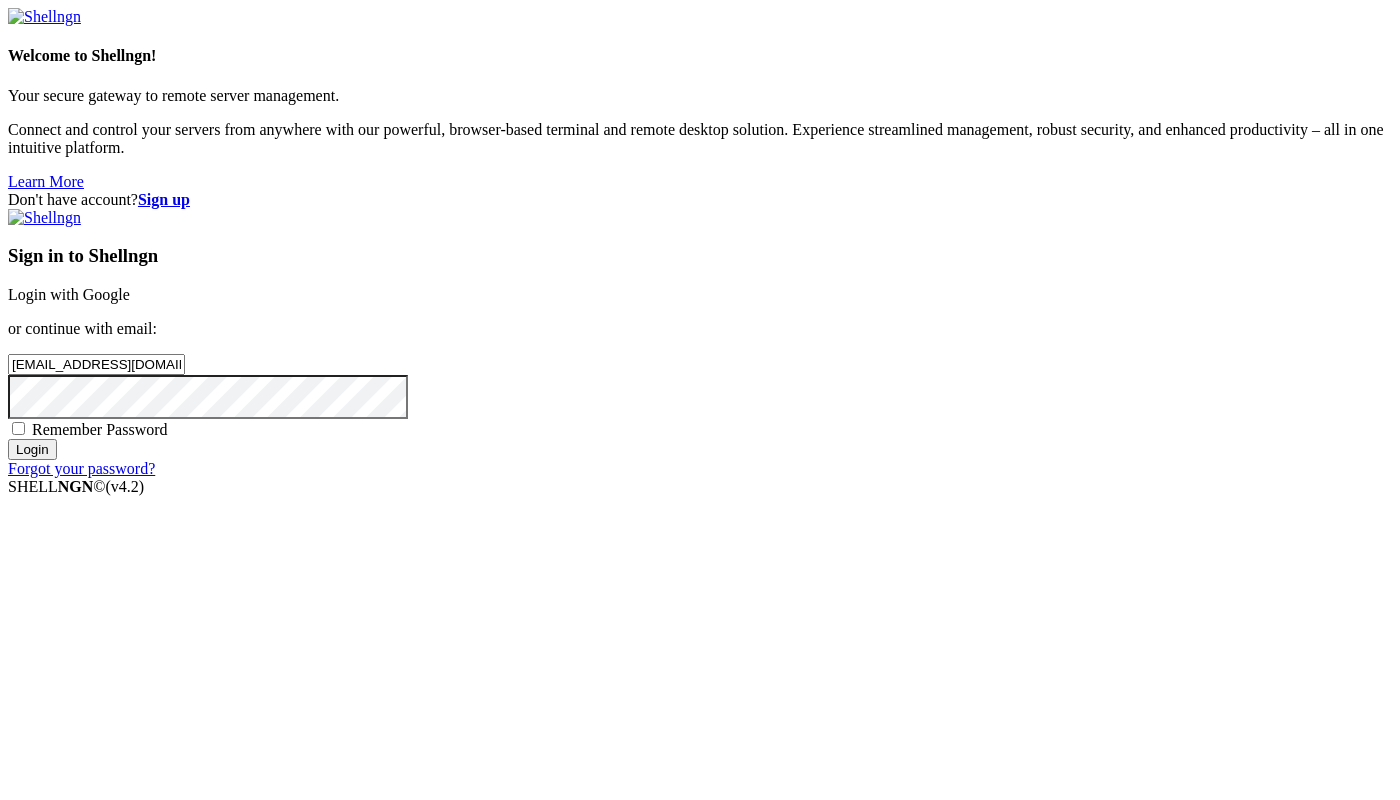 type on "[EMAIL_ADDRESS][DOMAIN_NAME]" 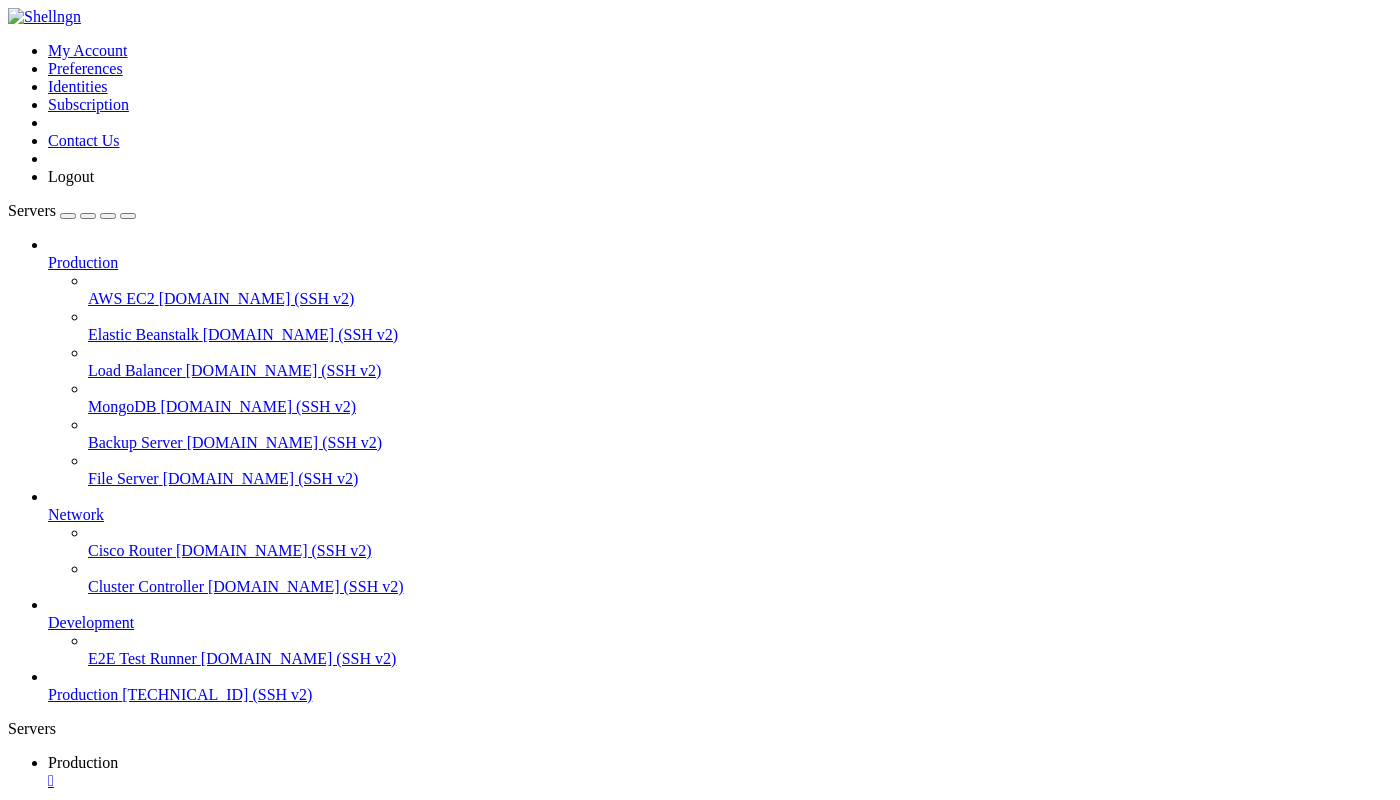 scroll, scrollTop: 0, scrollLeft: 0, axis: both 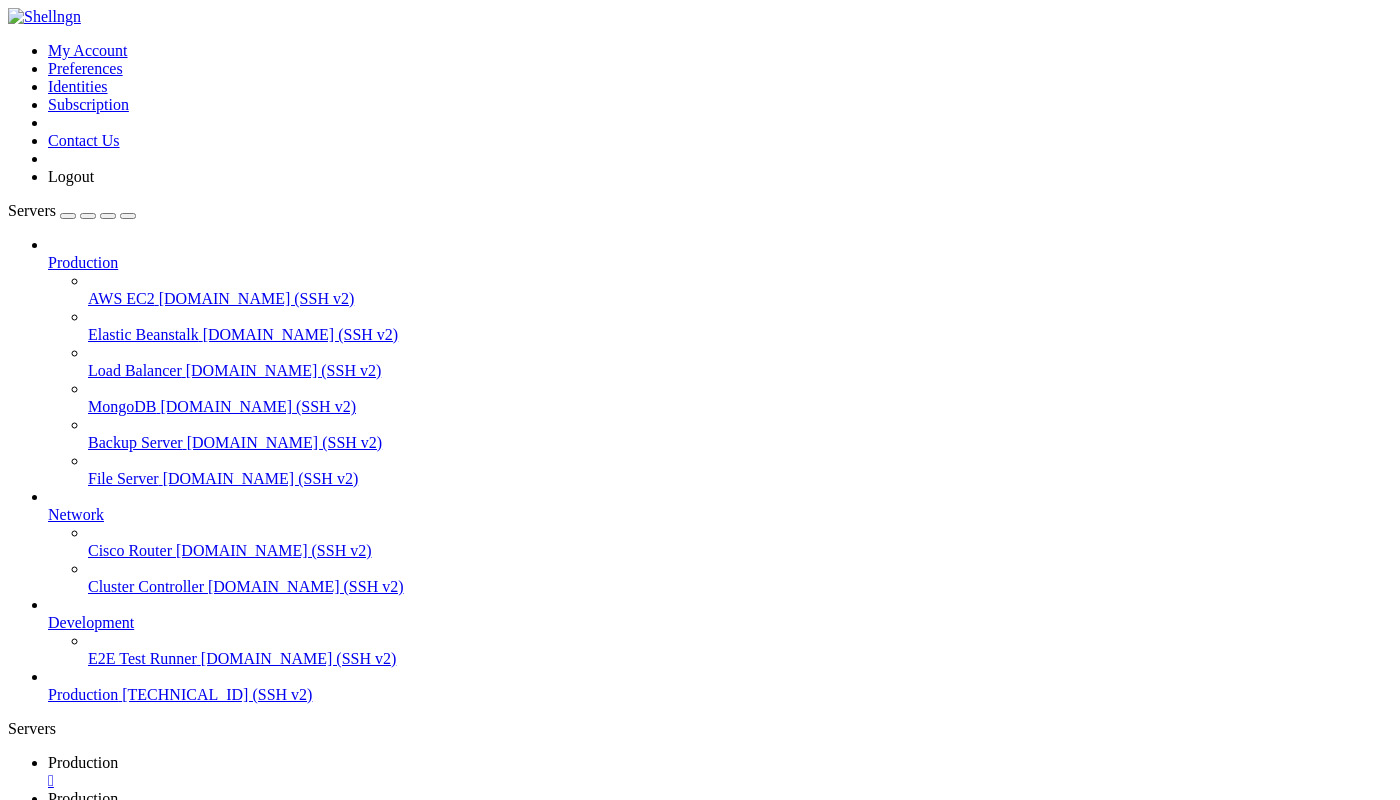 click on "/" at bounding box center (116, 1190) 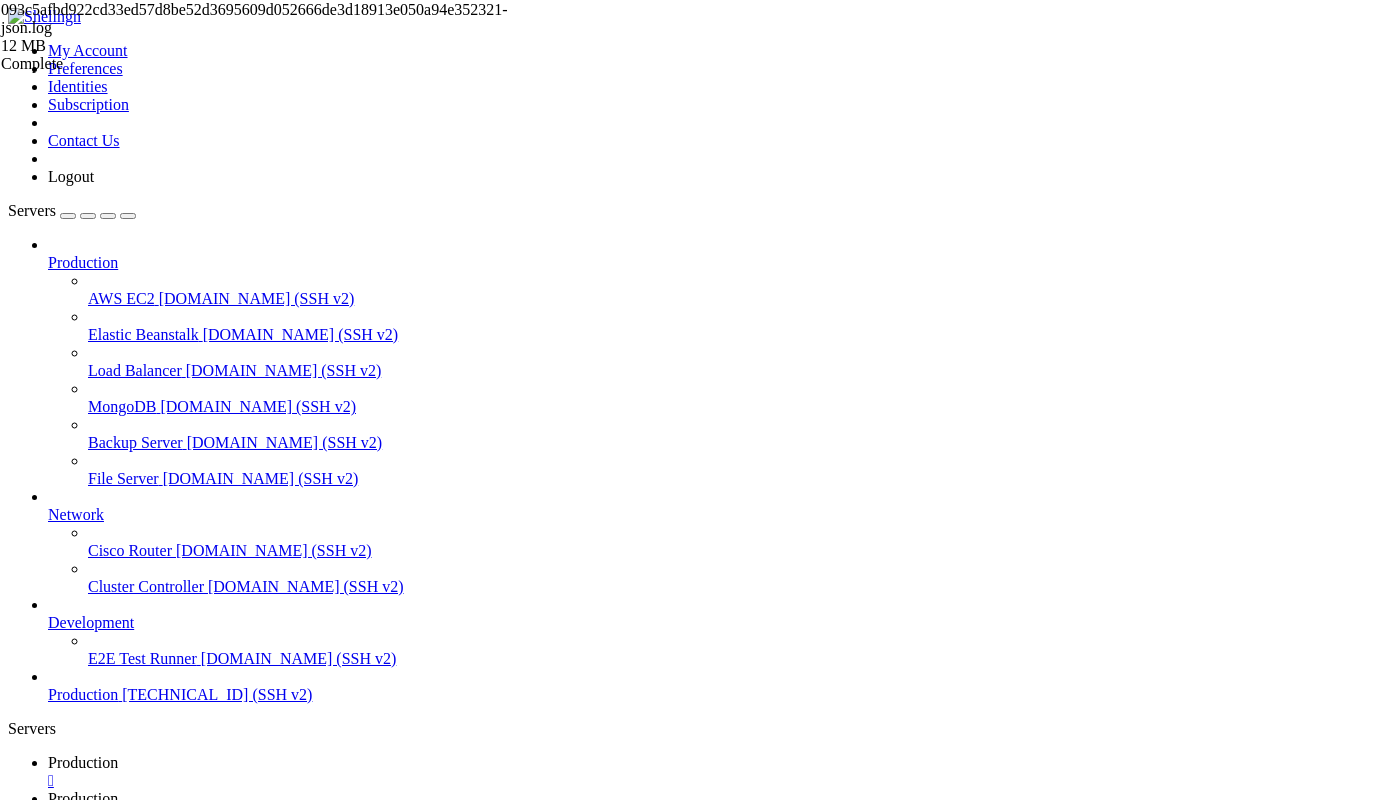 click at bounding box center [1, 9] 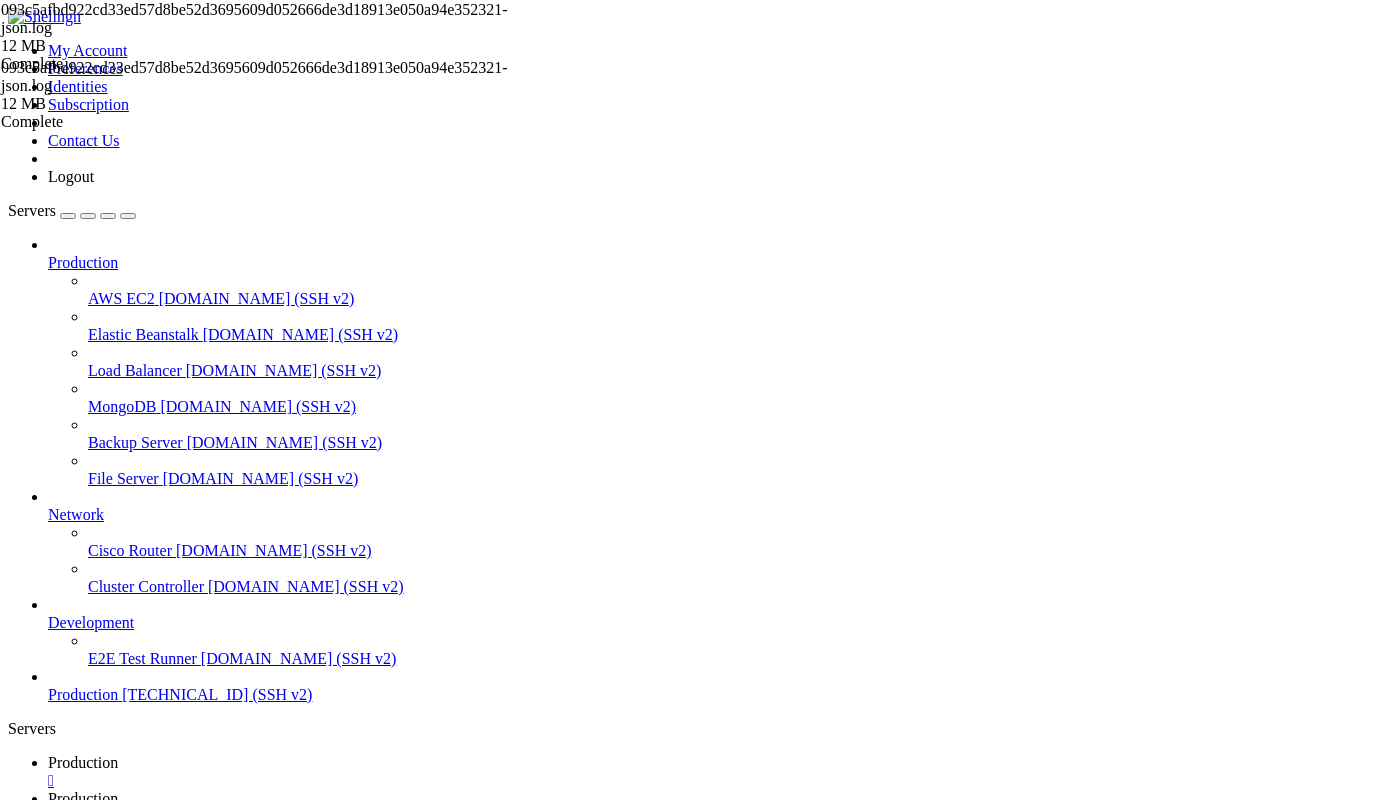 click on "093c5afbd922cd33ed57d8be52d3695609d052666de3d18913e050a94e352321-json.log" at bounding box center [254, 76] 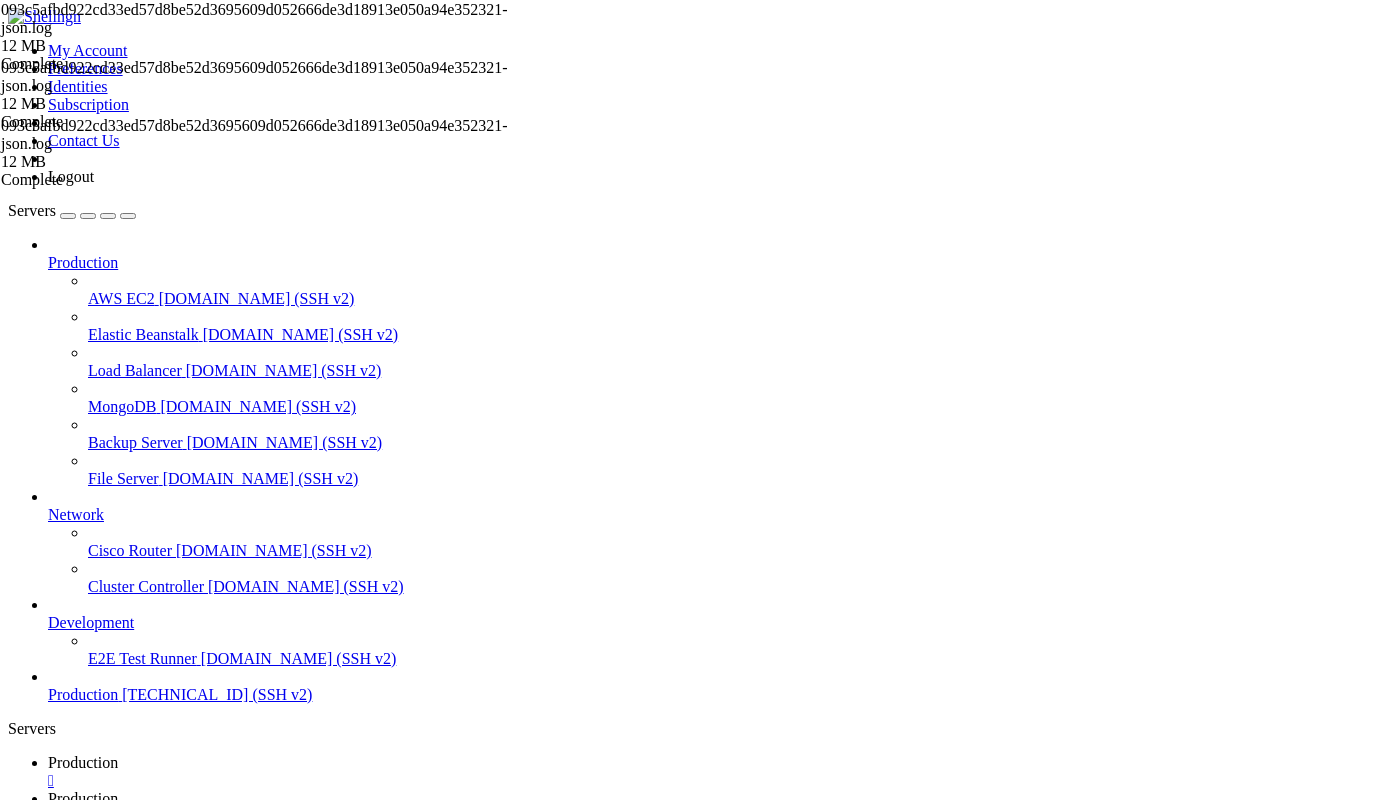 click on "  .." at bounding box center [18, 1238] 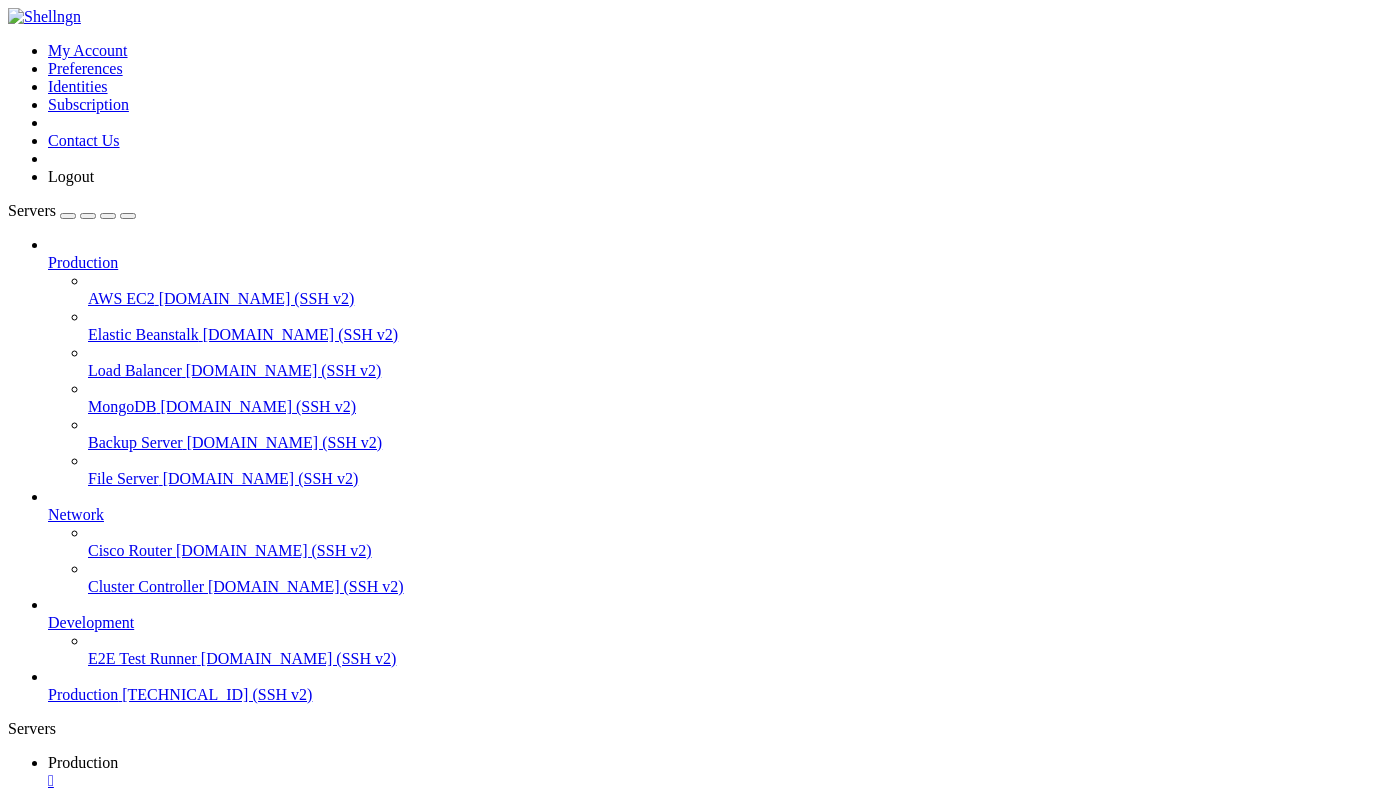 click at bounding box center [16, 1103] 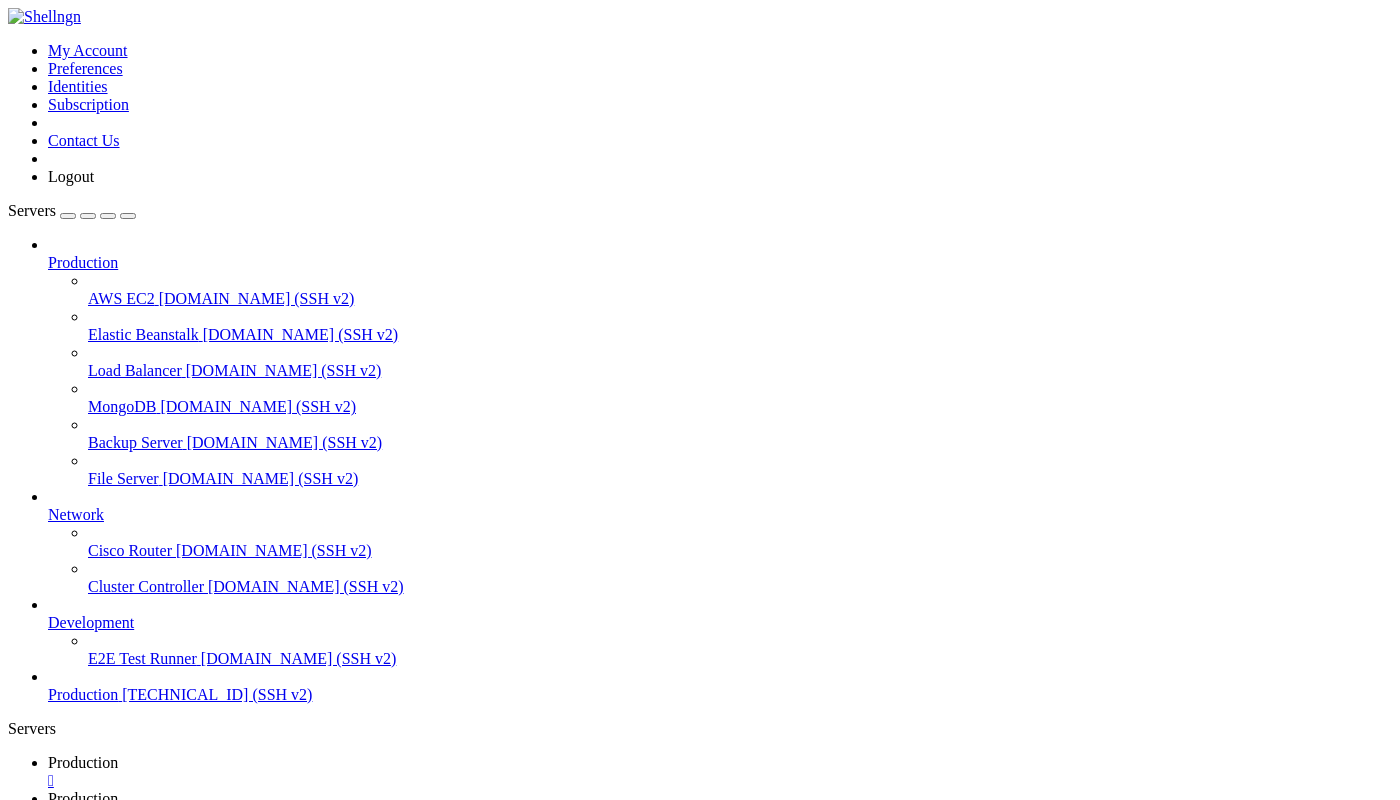 click at bounding box center [217, 1195] 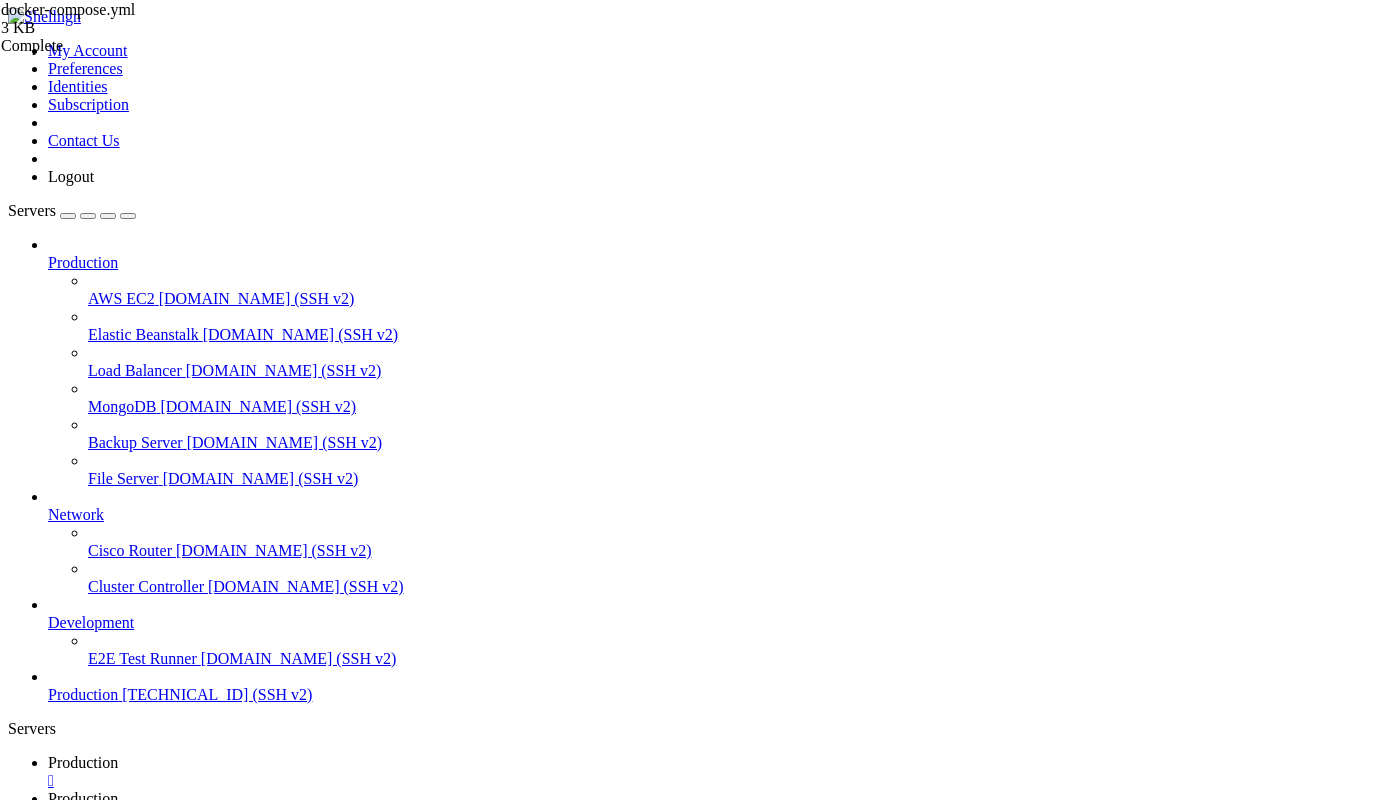 scroll, scrollTop: 0, scrollLeft: 0, axis: both 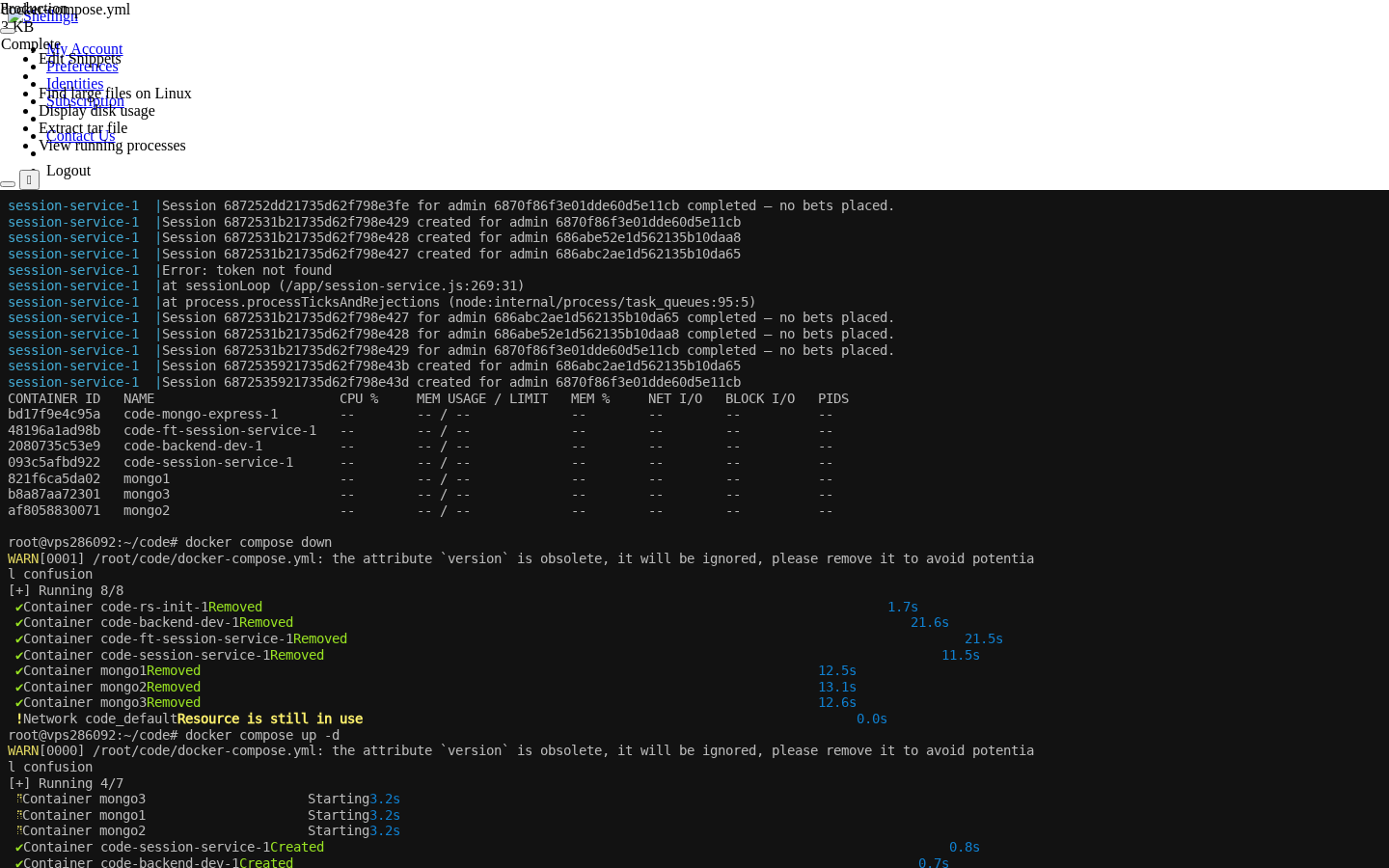 drag, startPoint x: 1110, startPoint y: 915, endPoint x: 11, endPoint y: 908, distance: 1099.0223 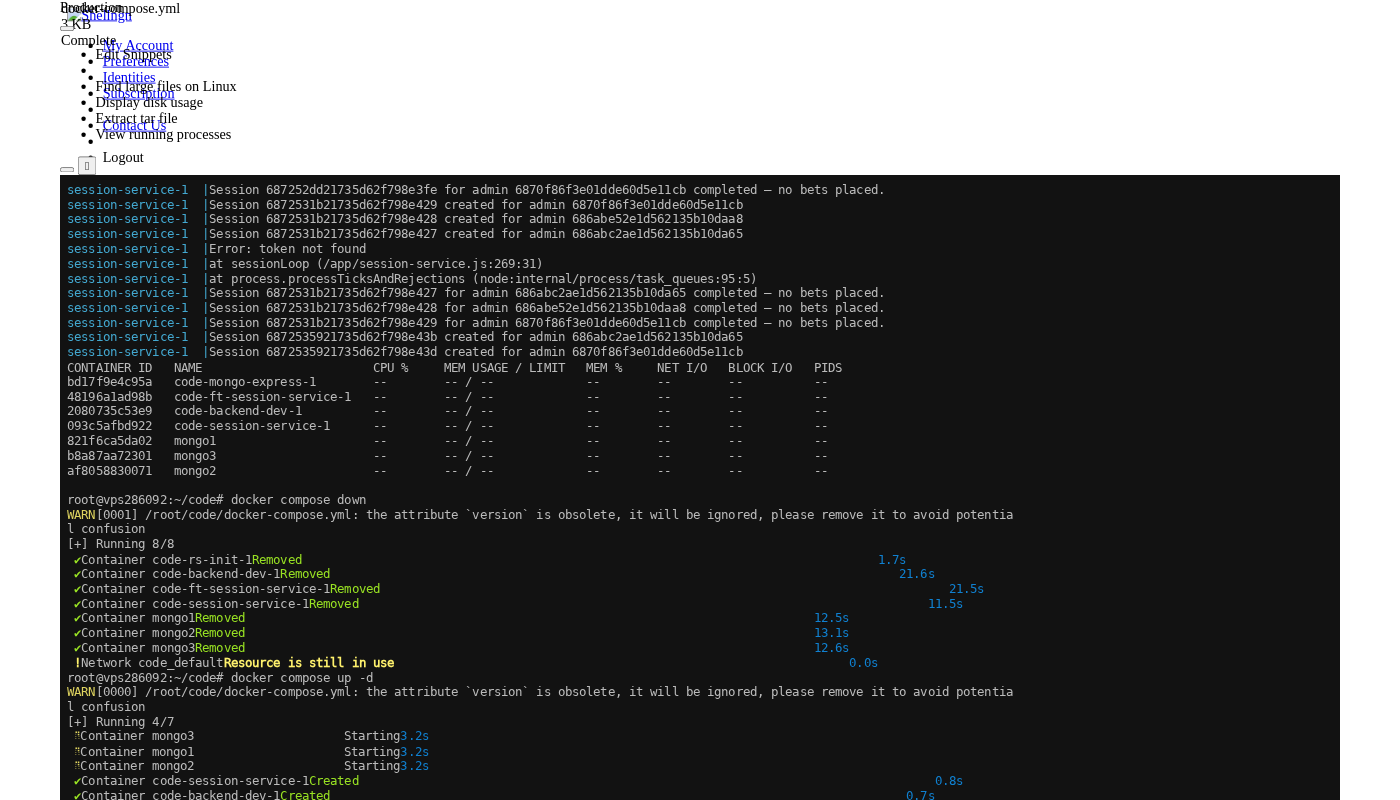 scroll, scrollTop: 184214, scrollLeft: 0, axis: vertical 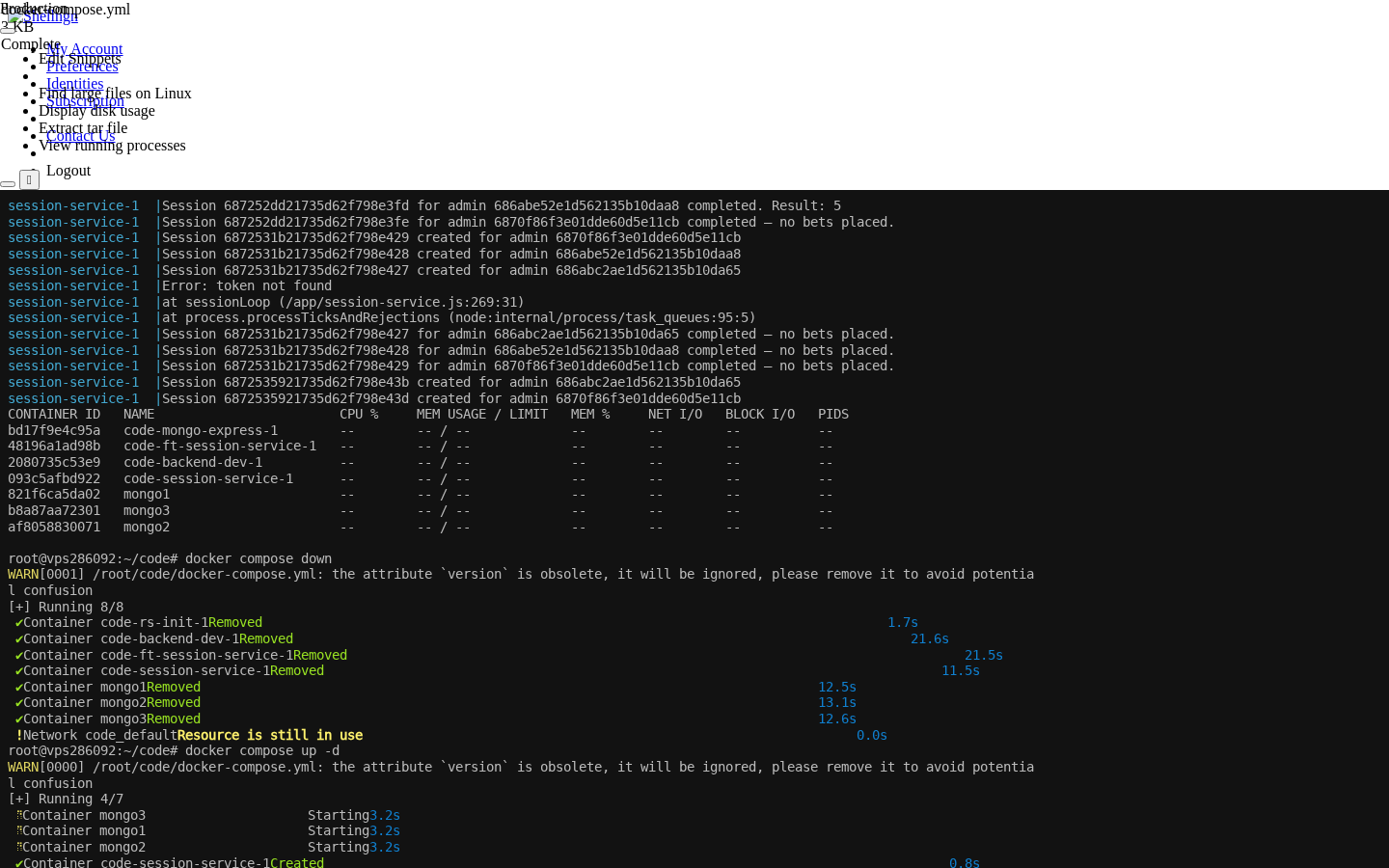 click on "" at bounding box center [29, 179] 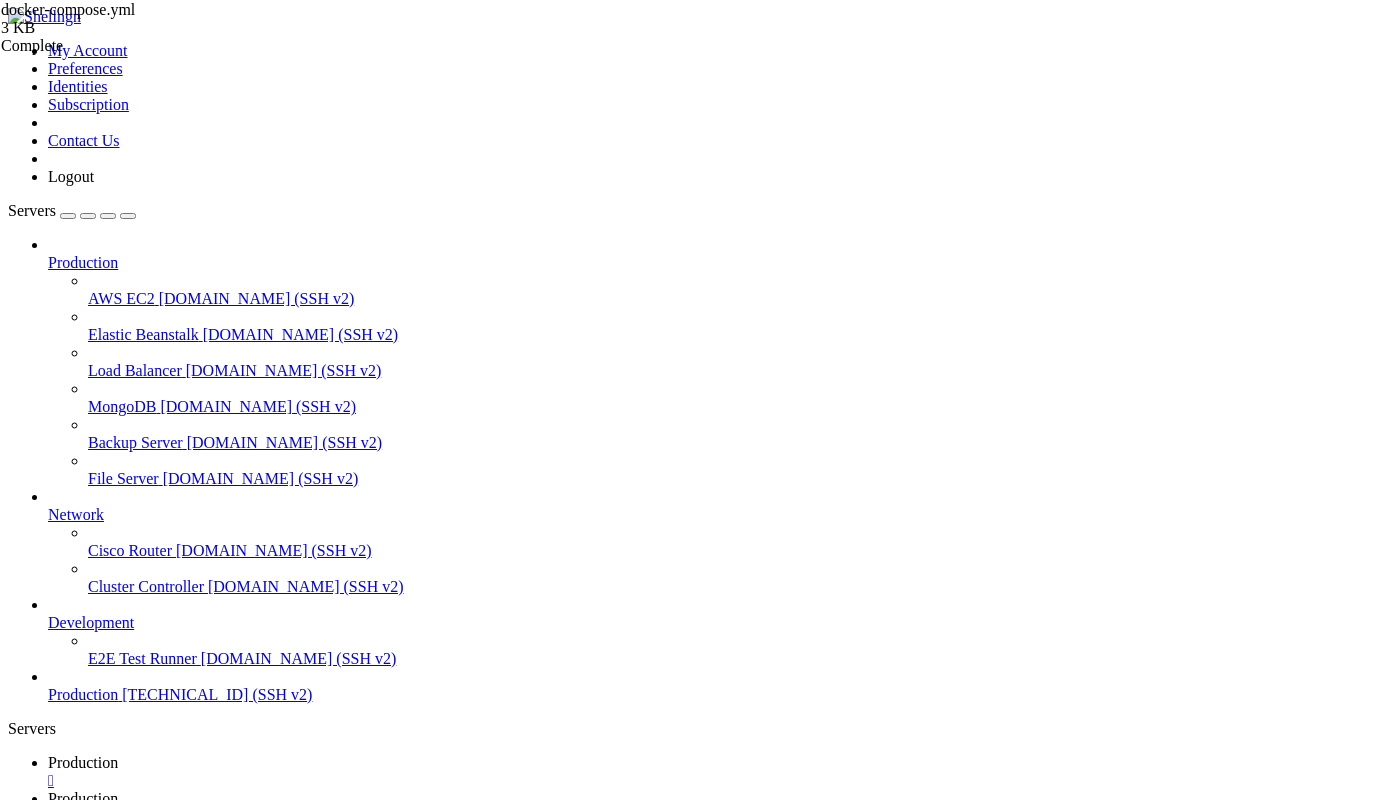 click on "Production" at bounding box center [83, 798] 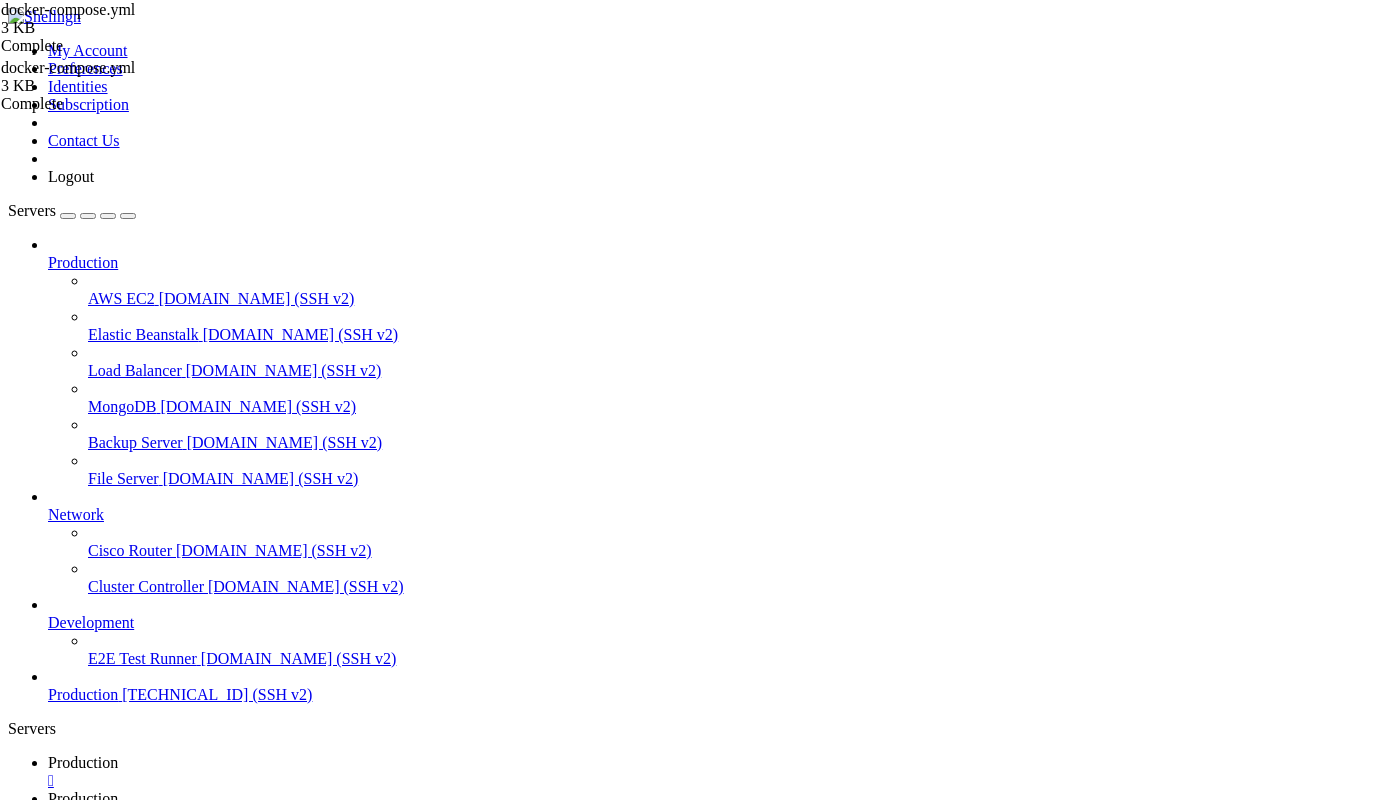 click on "/root/code" at bounding box center (700, 1173) 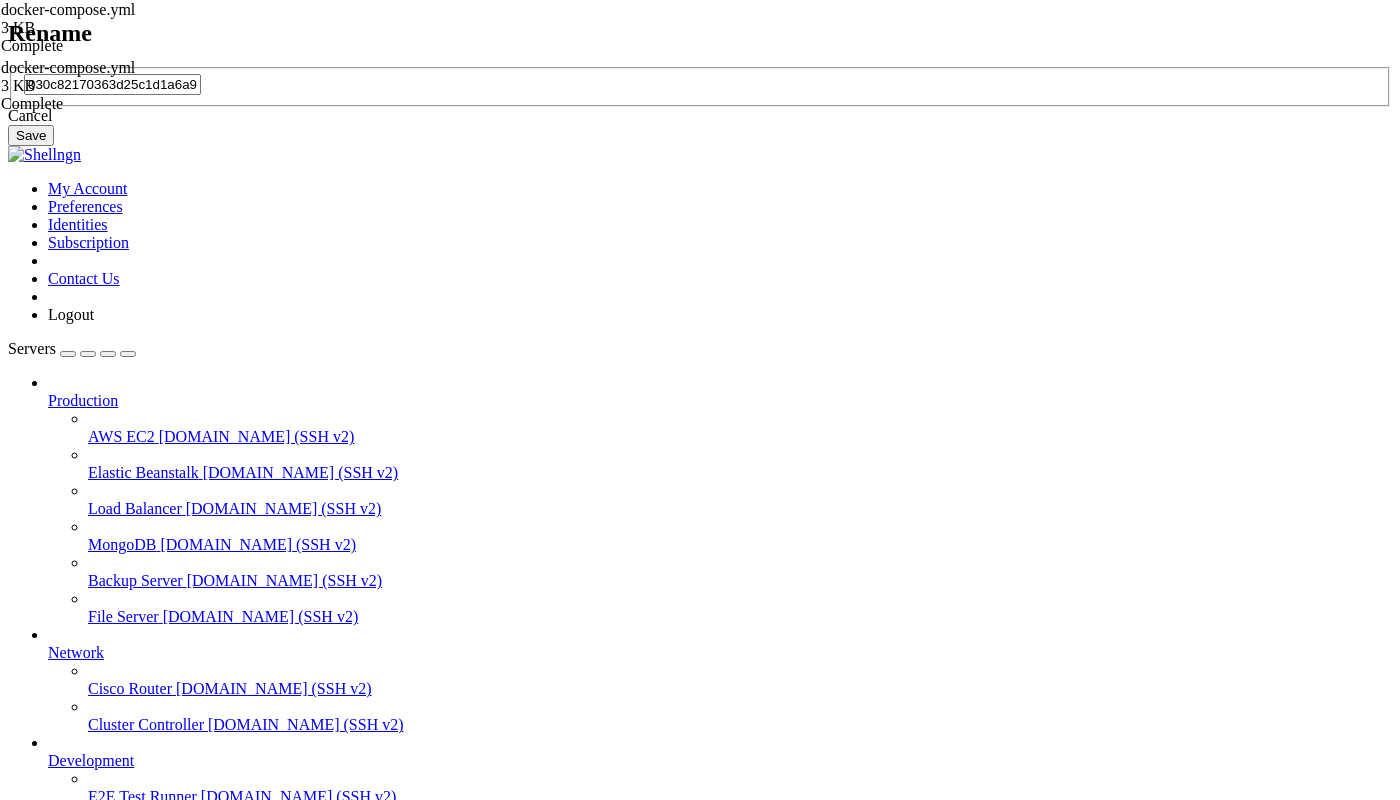 scroll, scrollTop: 0, scrollLeft: 194, axis: horizontal 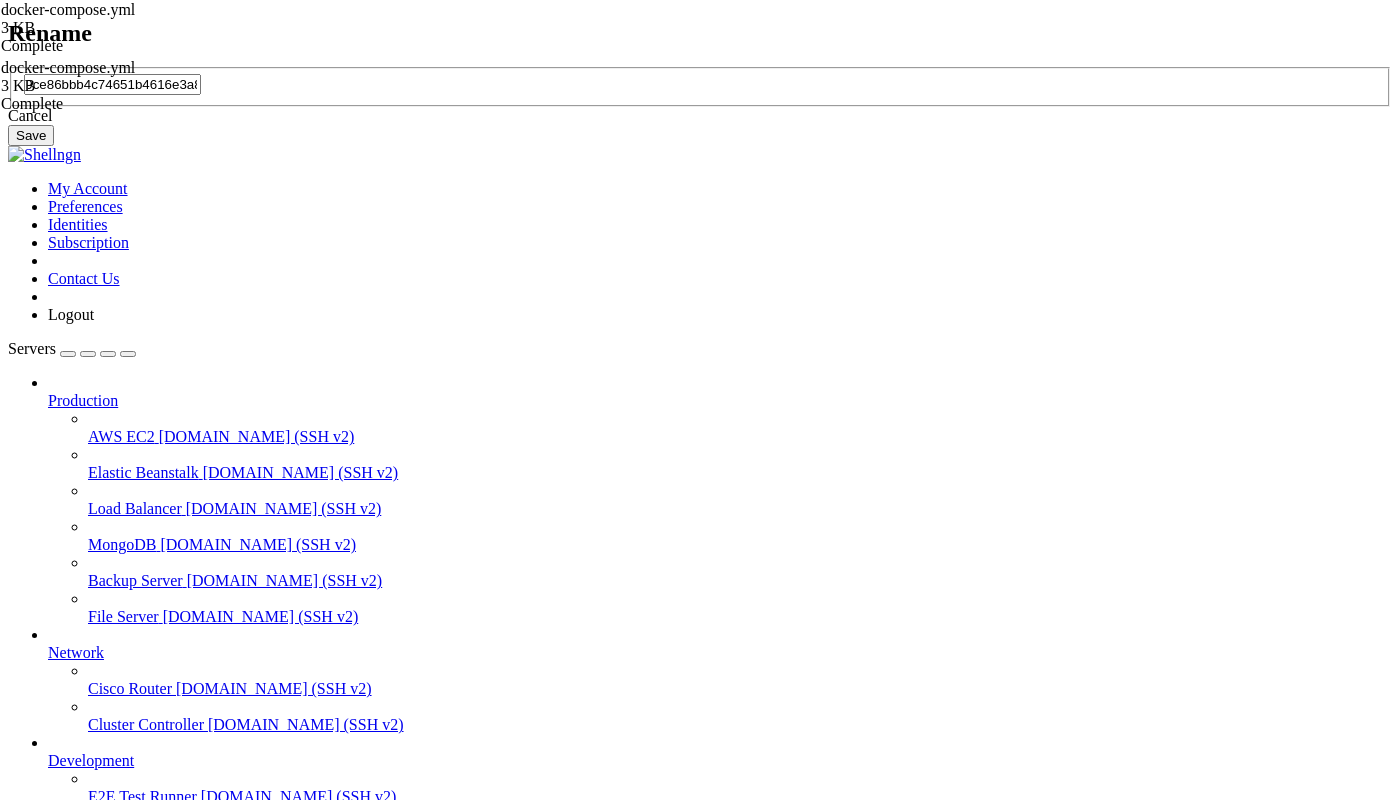 click on "Cancel" at bounding box center (700, 116) 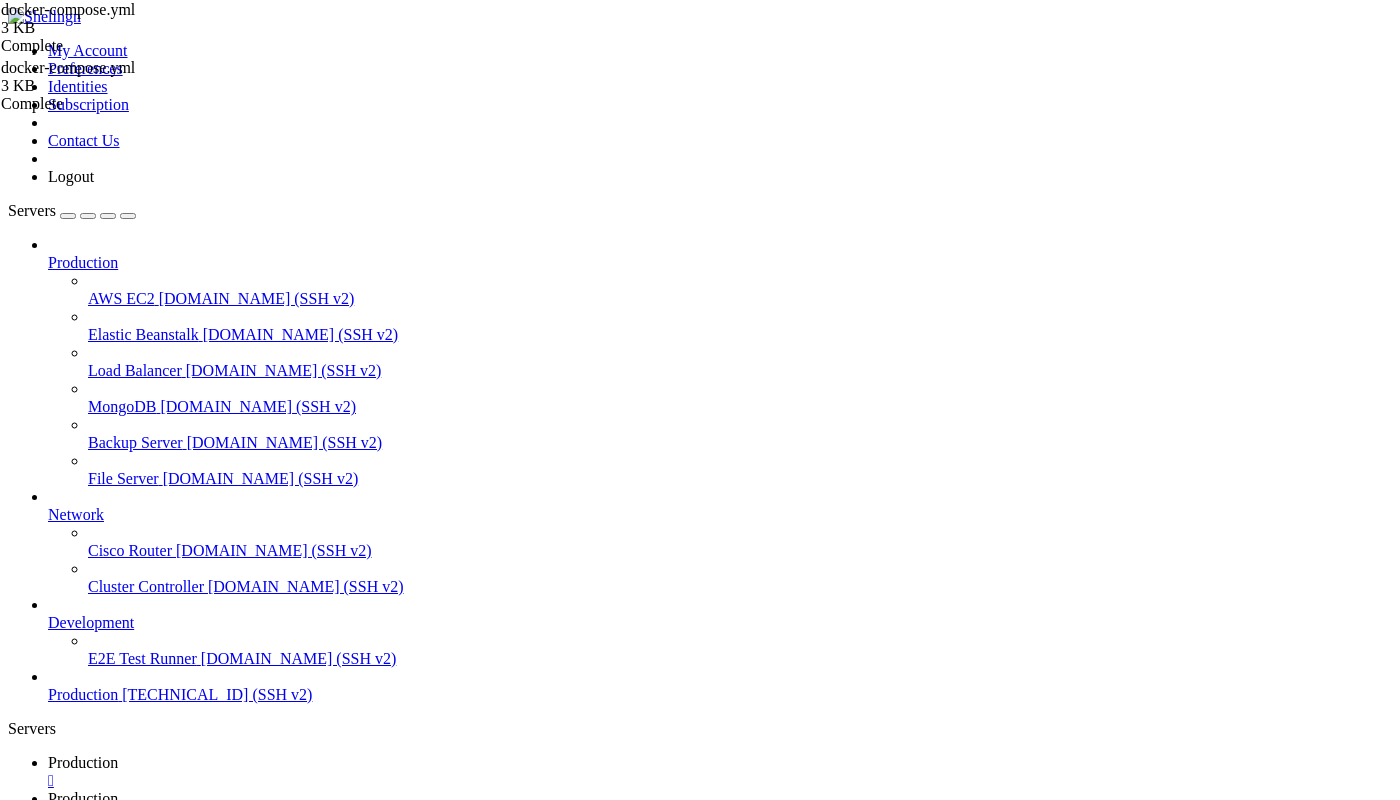 click on "  .." at bounding box center (18, 1238) 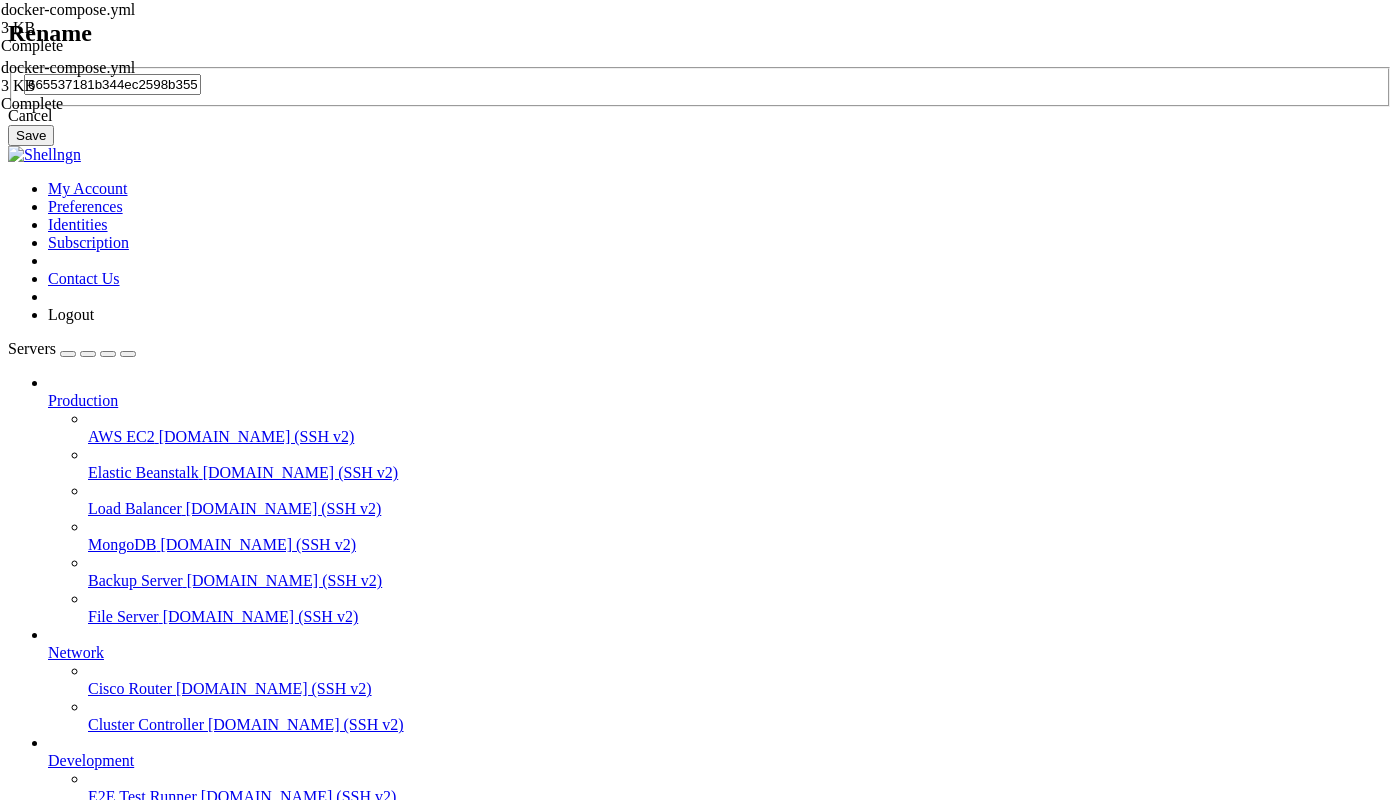 scroll, scrollTop: 0, scrollLeft: 207, axis: horizontal 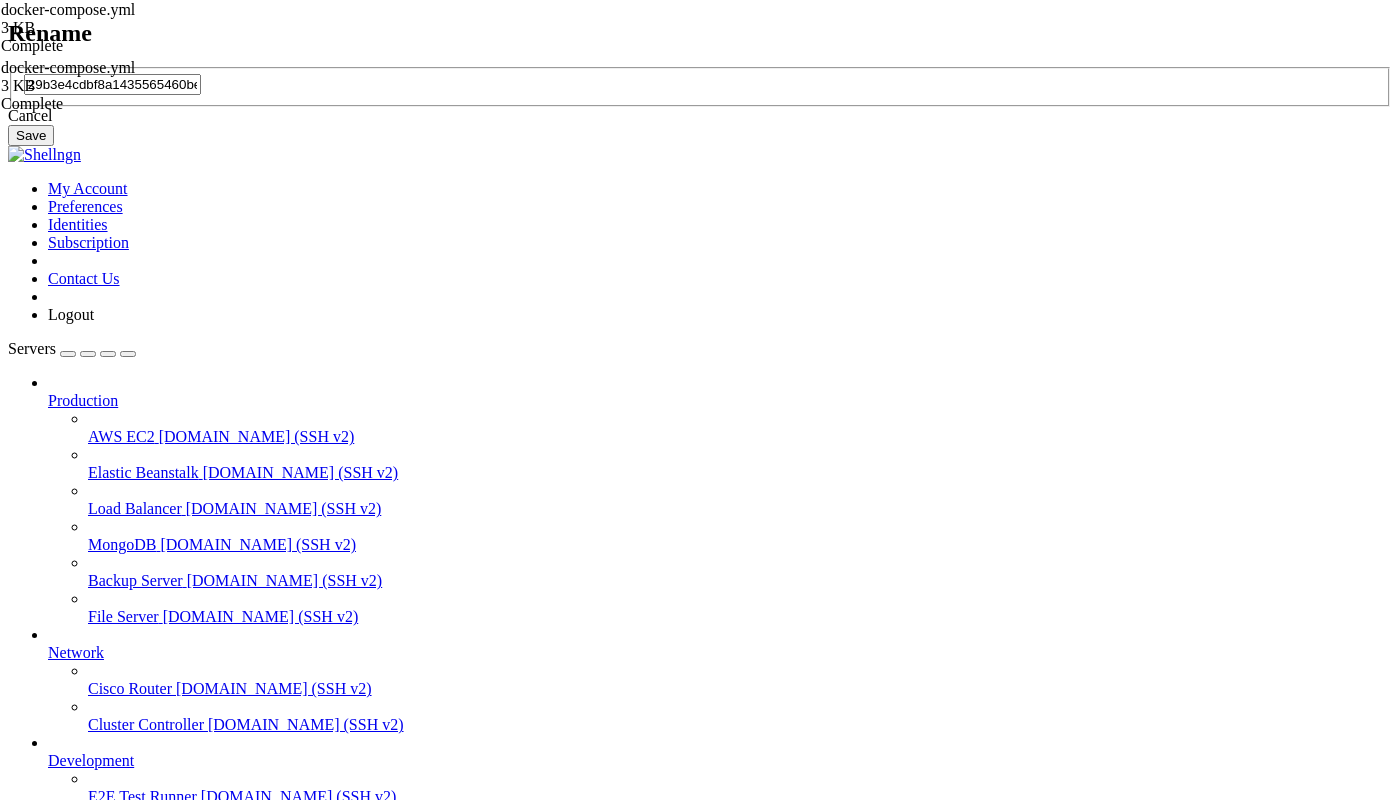 click on "Cancel" at bounding box center [700, 116] 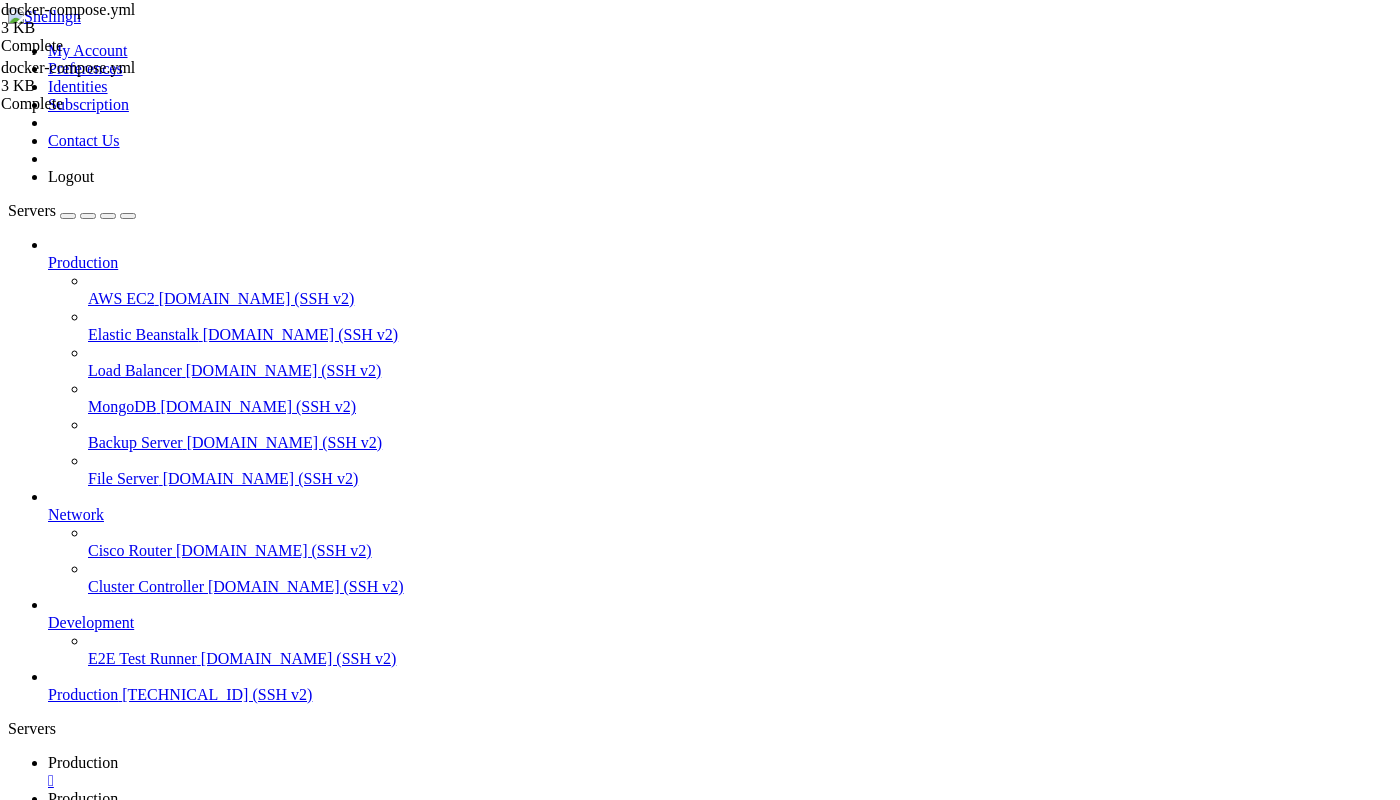 click on "  665537181b344ec2598b3555dba429b3e4cdbf8a1435565460be2eb982cc0d3e-json.log" at bounding box center [266, 1313] 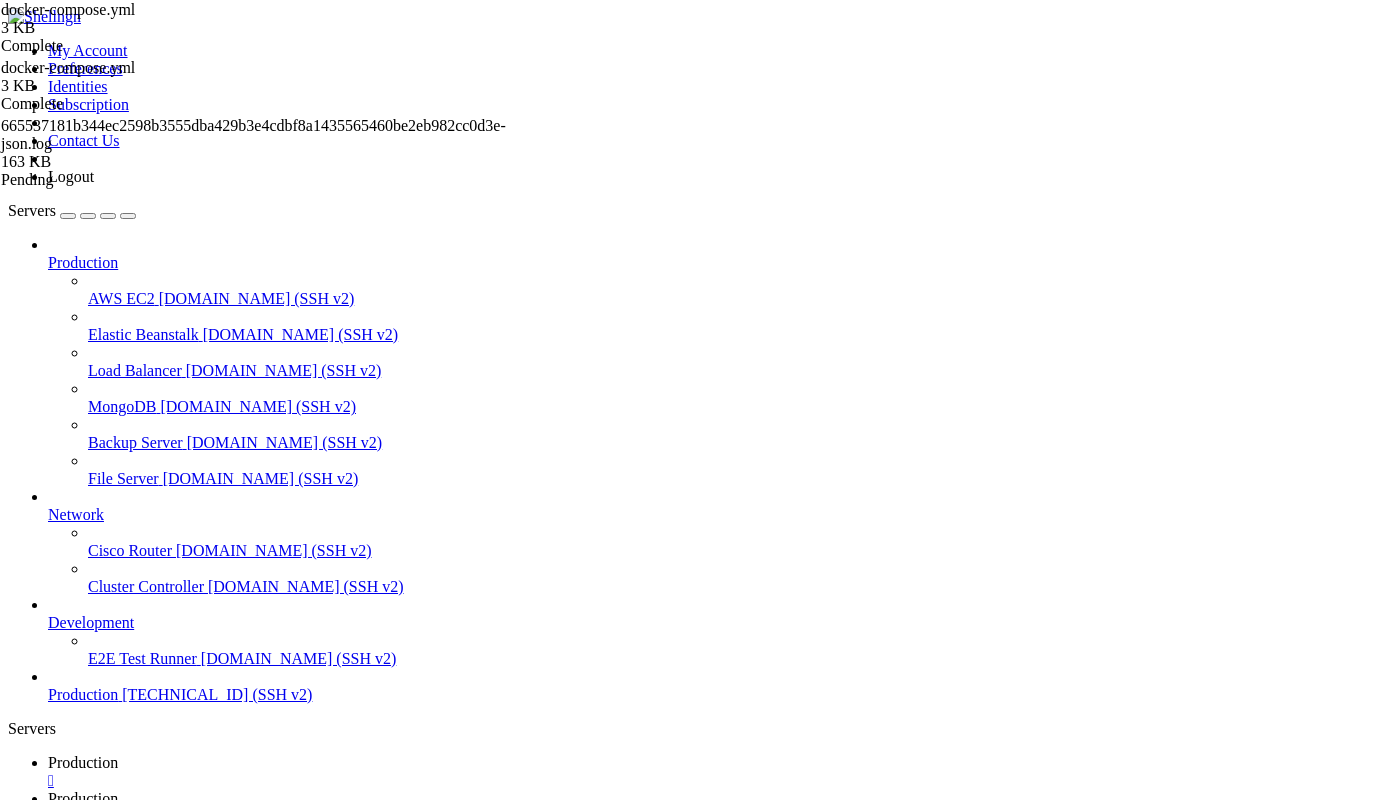 click on "Reconnect" at bounding box center [48, 1938] 